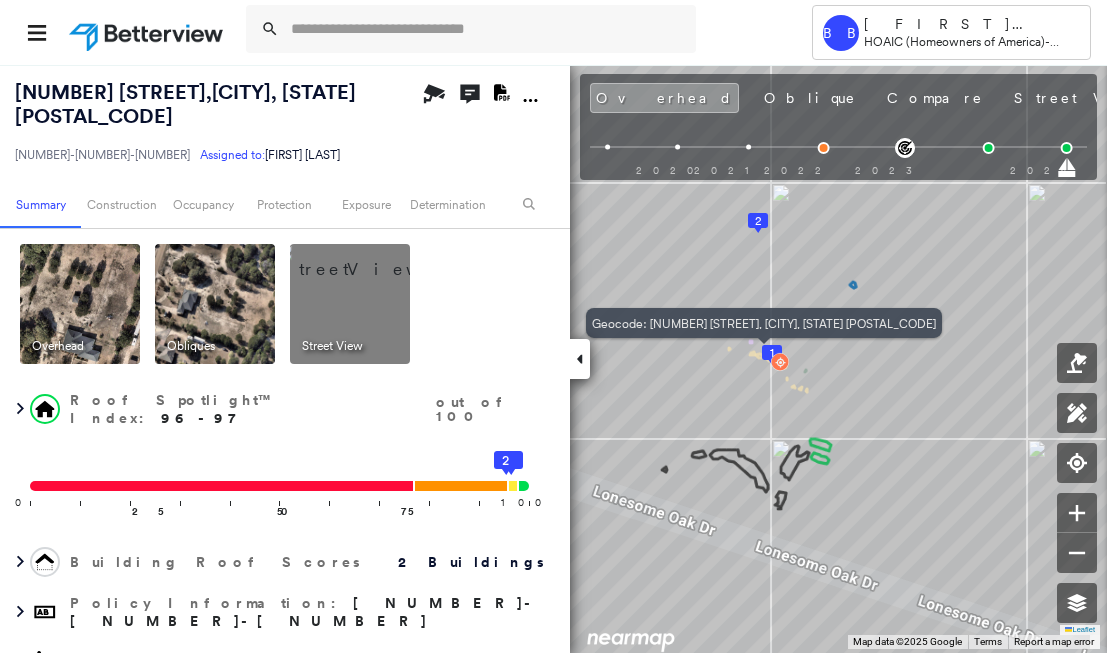 click at bounding box center [500, 32] 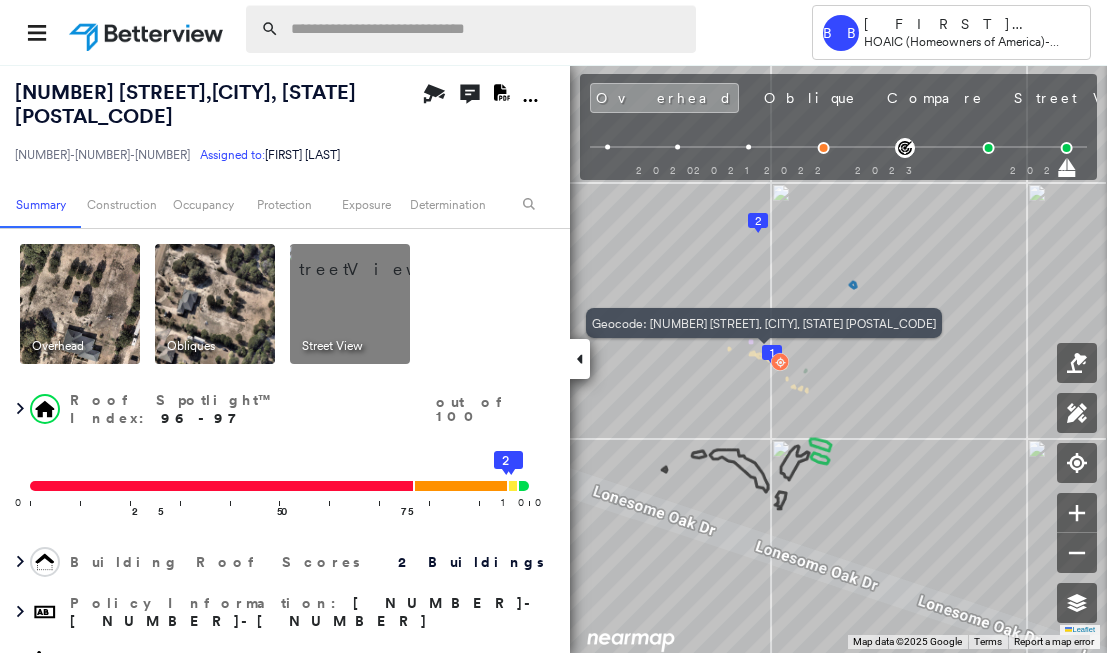 scroll, scrollTop: 0, scrollLeft: 0, axis: both 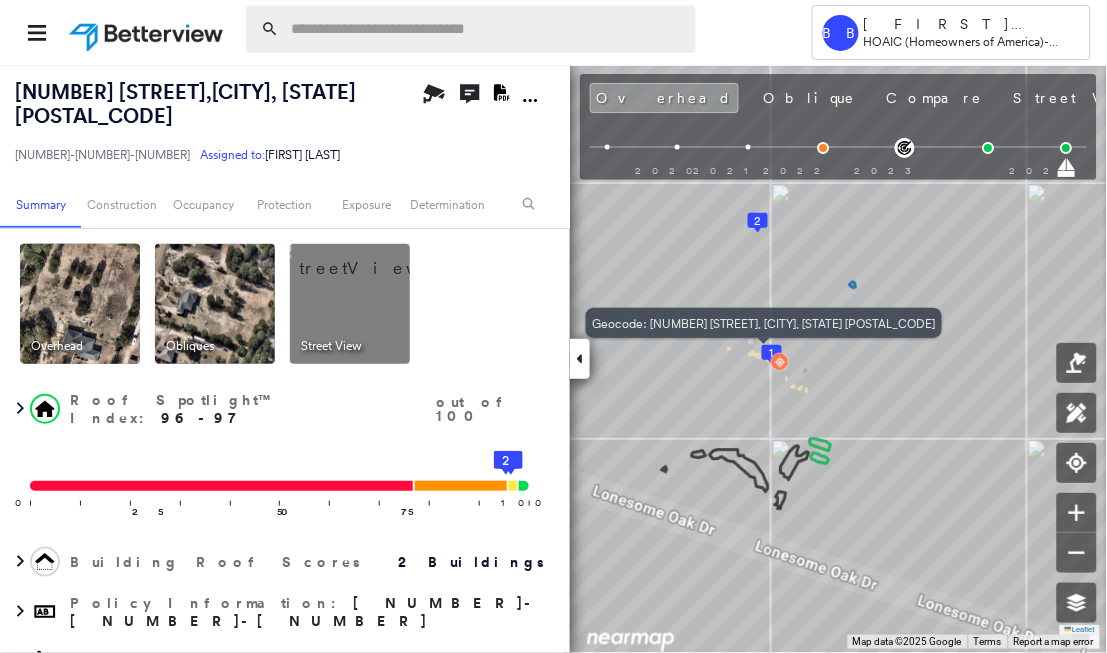 click at bounding box center (487, 29) 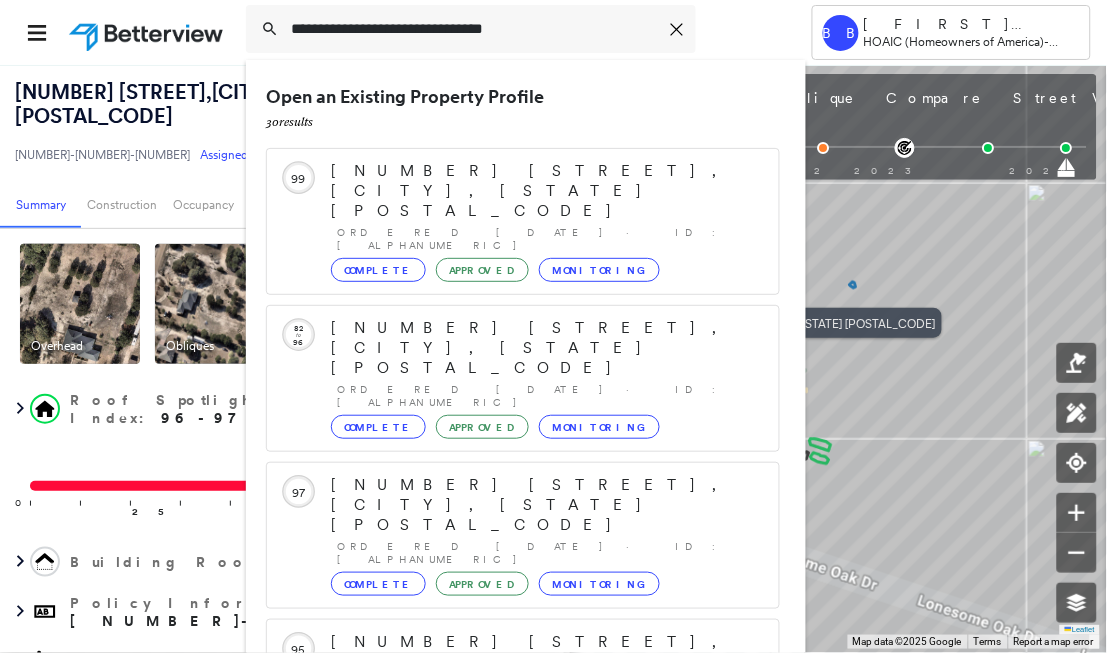 scroll, scrollTop: 215, scrollLeft: 0, axis: vertical 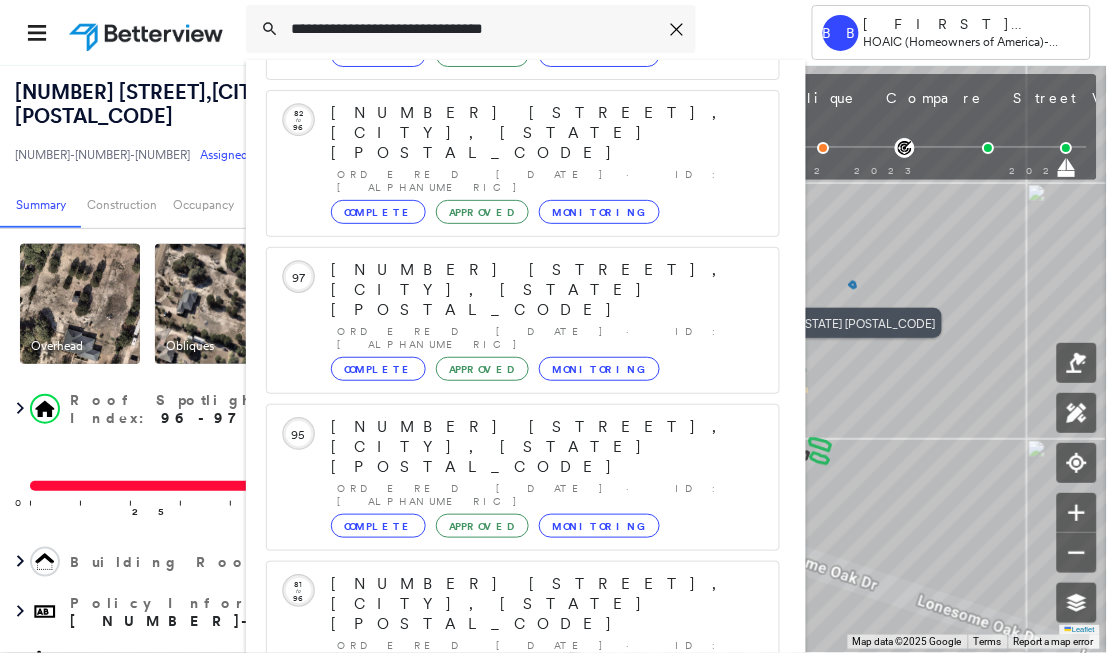 type on "**********" 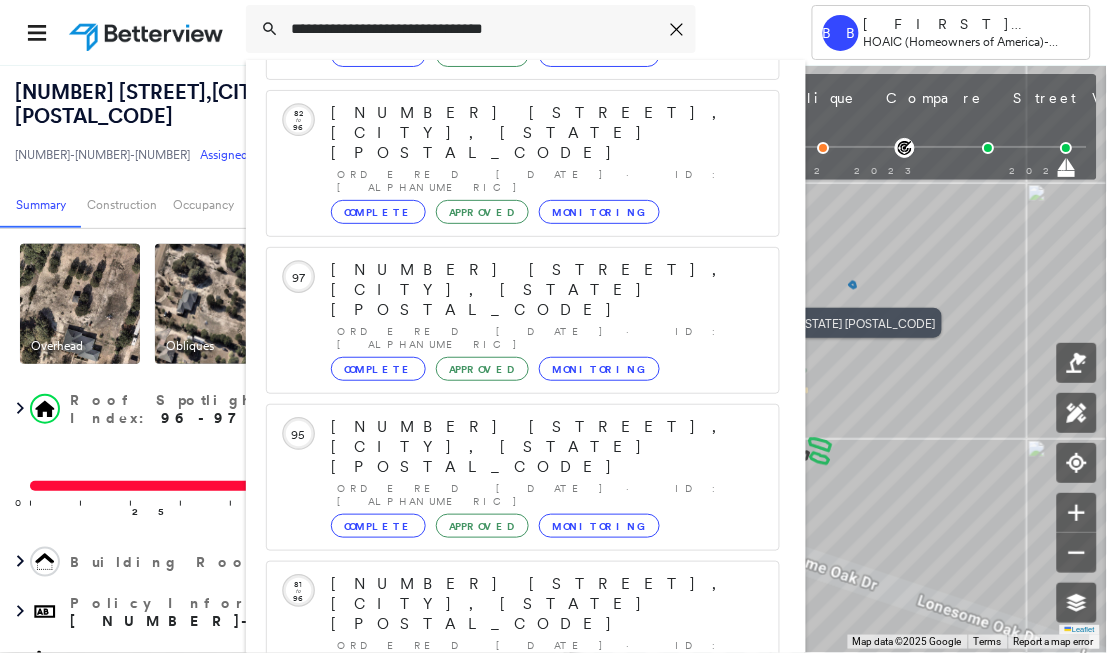 click on "[NUMBER] [STREET], [CITY], [STATE] [POSTAL_CODE] Group Created with Sketch." at bounding box center (523, 896) 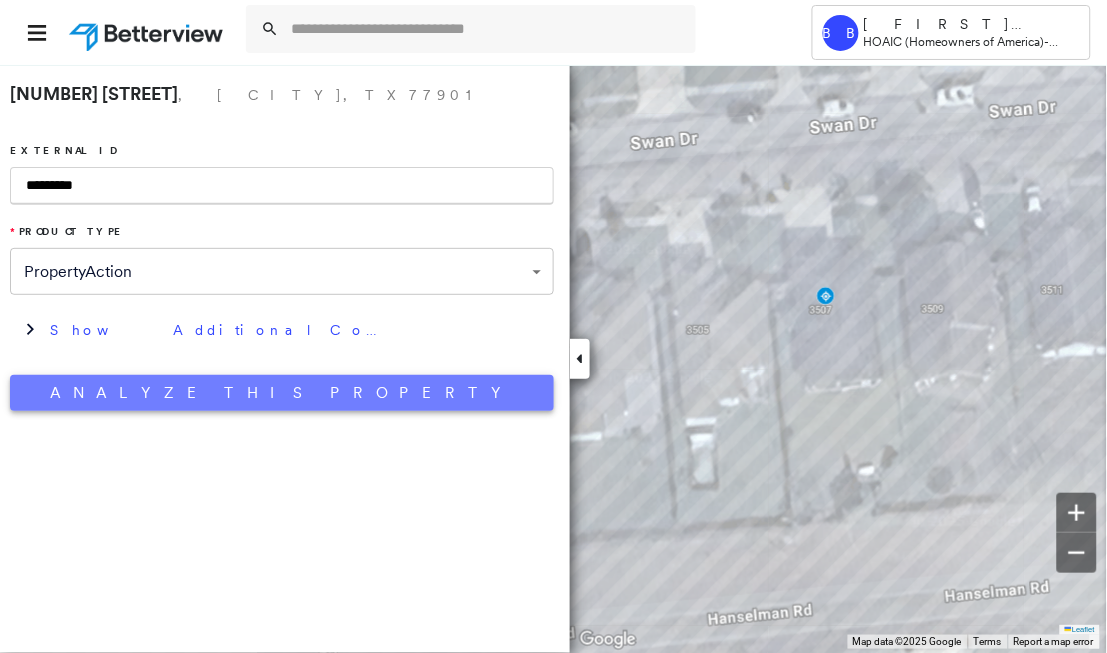 type on "*********" 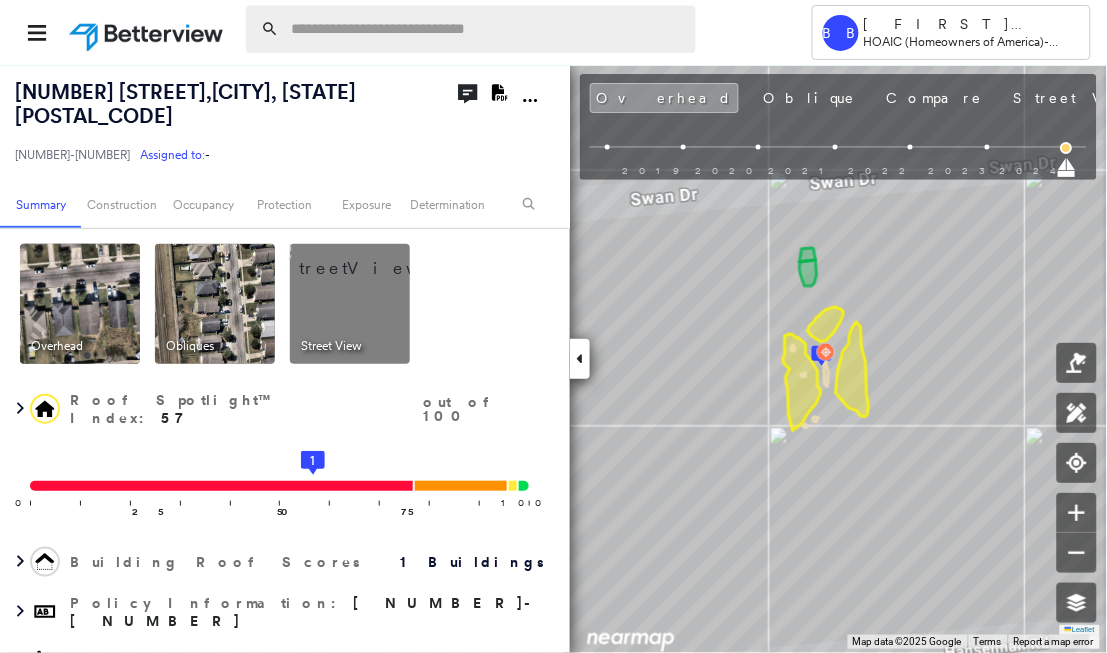 click at bounding box center (487, 29) 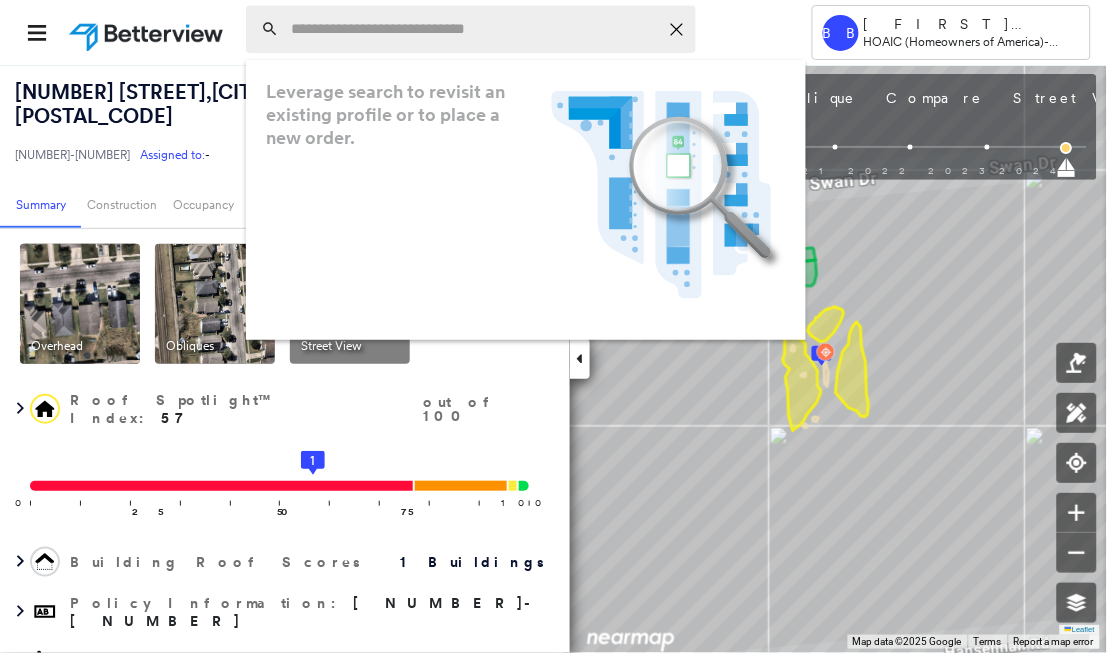 paste on "**********" 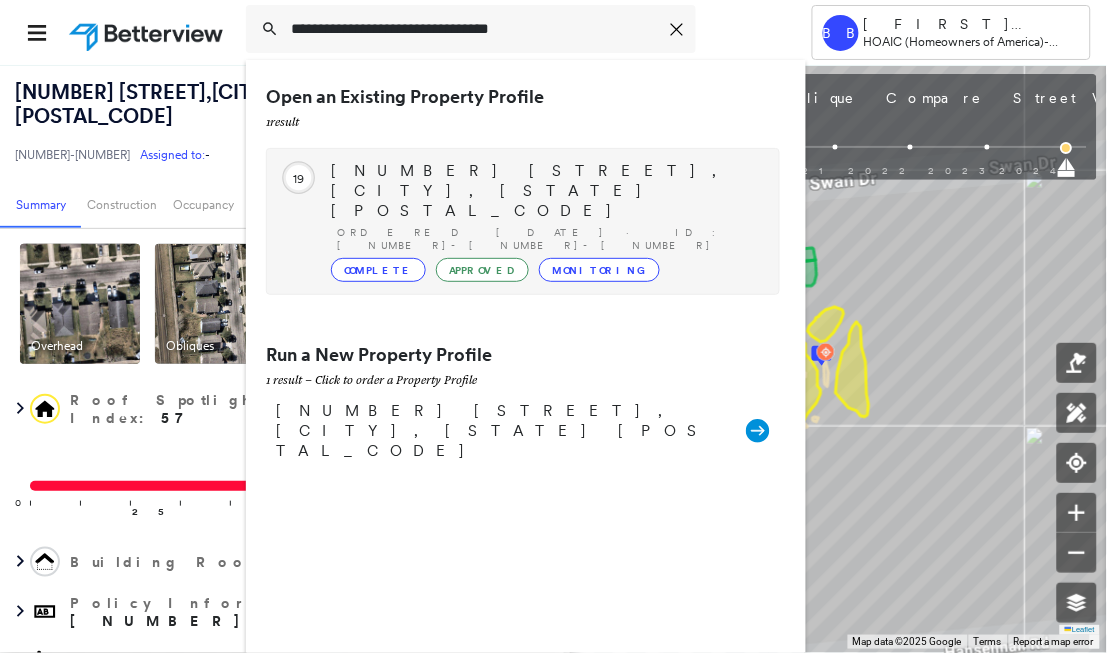 type on "**********" 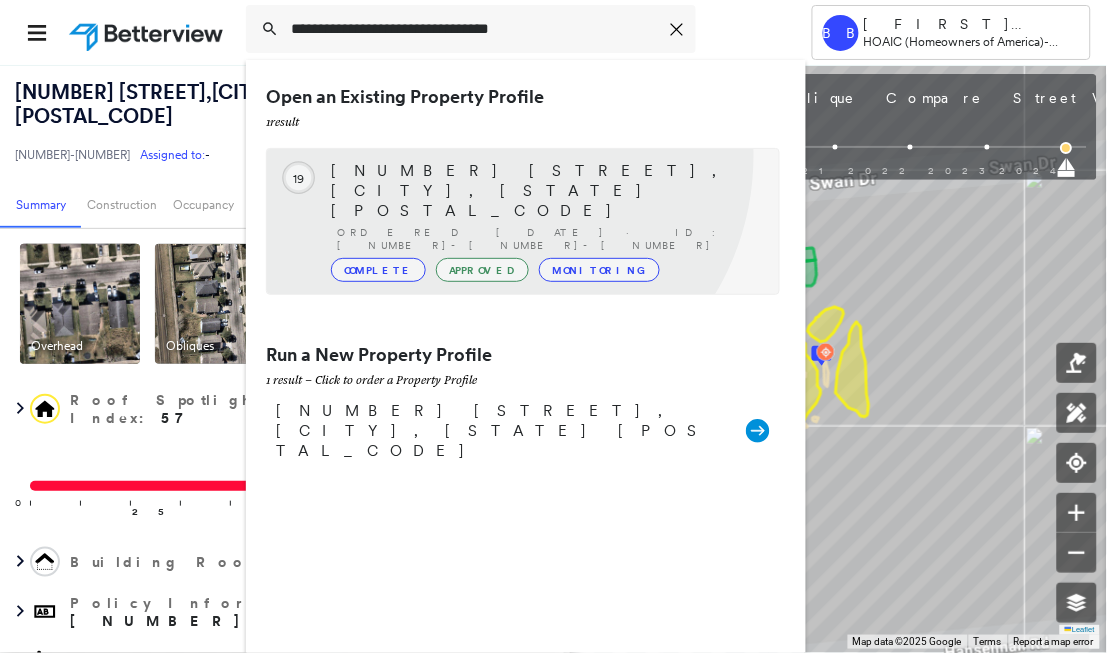 click on "Circled Text Icon 19 [NUMBER] [STREET], [CITY], [STATE] [POSTAL_CODE] Ordered [DATE] · ID: [NUMBER]-[NUMBER]-[NUMBER] Complete Approved Monitoring" at bounding box center [523, 221] 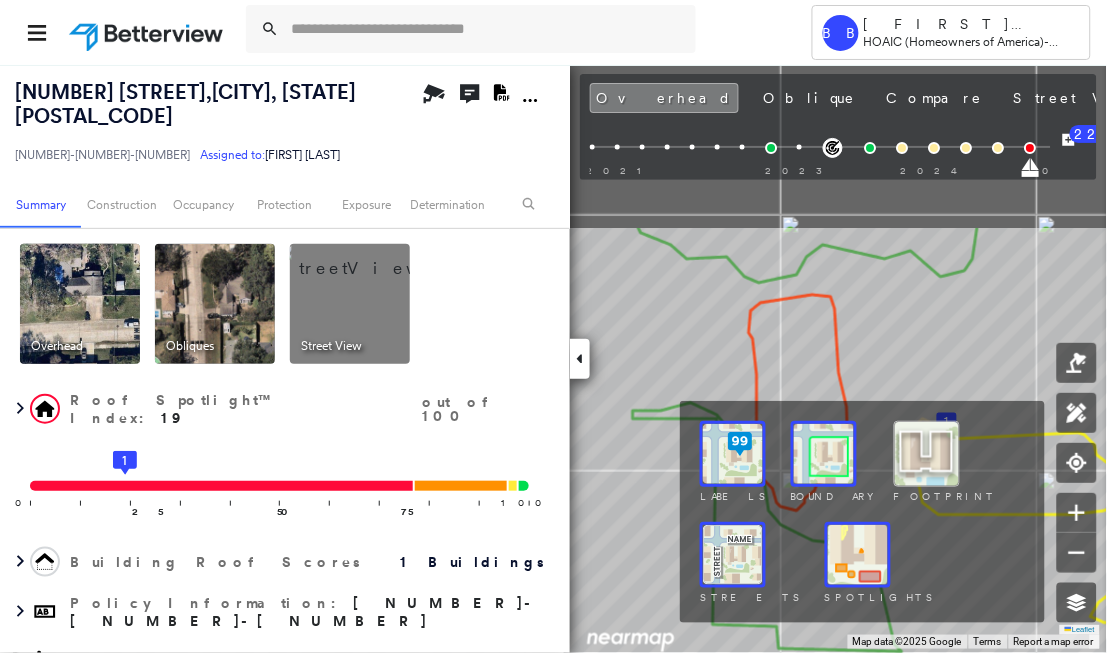 click on "[NUMBER] [STREET] ,  [CITY], [STATE] [POSTAL_CODE] [NUMBER]-[NUMBER]-[NUMBER] Assigned to:  [FIRST] [LAST] Assigned to:  [FIRST] [LAST] [NUMBER]-[NUMBER]-[NUMBER] Assigned to:  [FIRST] [LAST] Open Comments Download PDF Report Summary Construction Occupancy Protection Exposure Determination Overhead Obliques Street View Roof Spotlight™ Index :  19 out of 100 0 100 25 1 50 75 Building Roof Scores 1 Buildings Policy Information :  [NUMBER]-[NUMBER]-[NUMBER] Flags :  4 (1 cleared, 3 uncleared) Geocode Construction Roof Spotlights :  Tarp, Staining, Overhang, Vent, Satellite Dish Property Features :  Significantly Stained Pavement Roof Size & Shape :  1 building  - Gable | Asphalt Shingle Assessor and MLS Details Occupancy Ownership Place Detail Property Lookup MLS Photos Protection Protection Exposure Flood Regional Hazard: 1   out of  5 Additional Perils Guidewire HazardHub FEMA Risk Index HazardHub Risks Determination Flags :  4 (1 cleared, 3 uncleared) Uncleared Flags (3) Cleared Flags  (1) Med Medium Priority Flagged [DATE] Clear High Roof High Priority 22" at bounding box center [553, 358] 